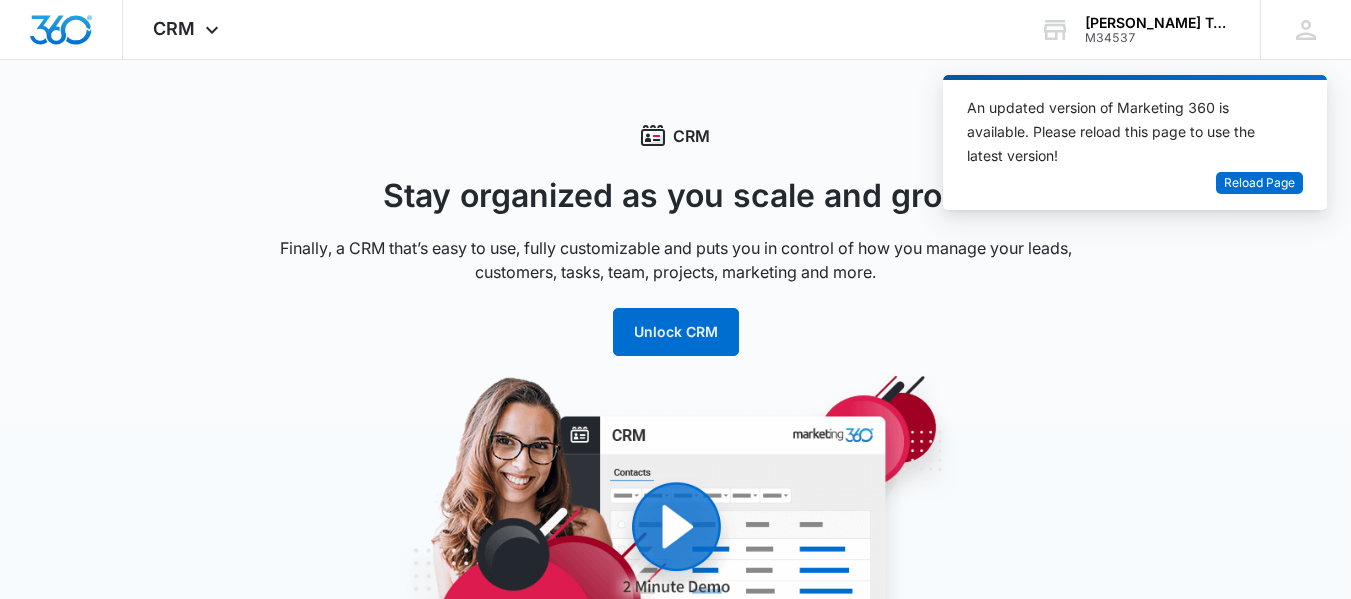scroll, scrollTop: 0, scrollLeft: 0, axis: both 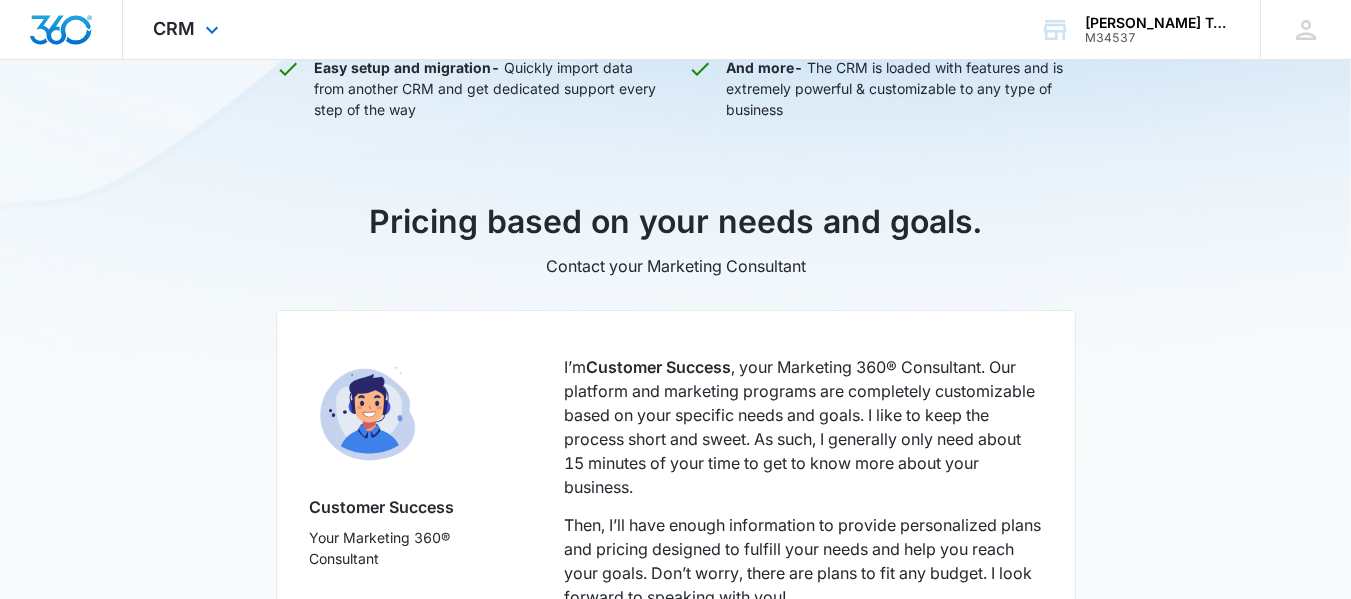 click at bounding box center (61, 30) 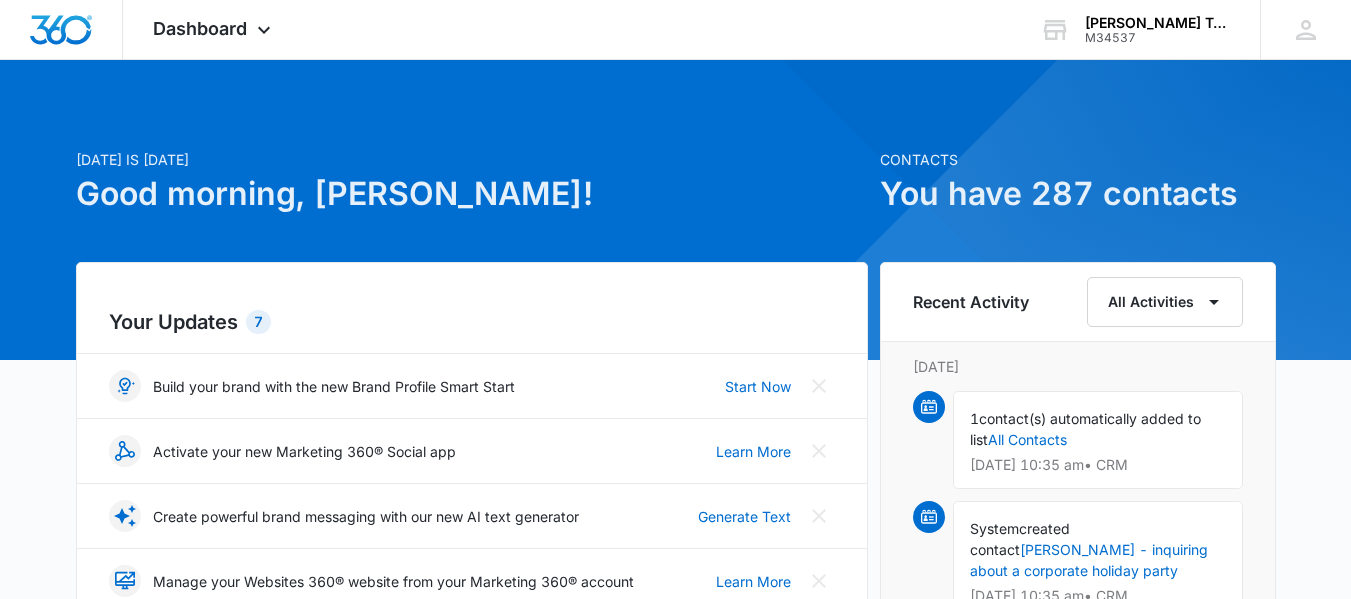 click on "contact(s) automatically added to list" at bounding box center [1085, 429] 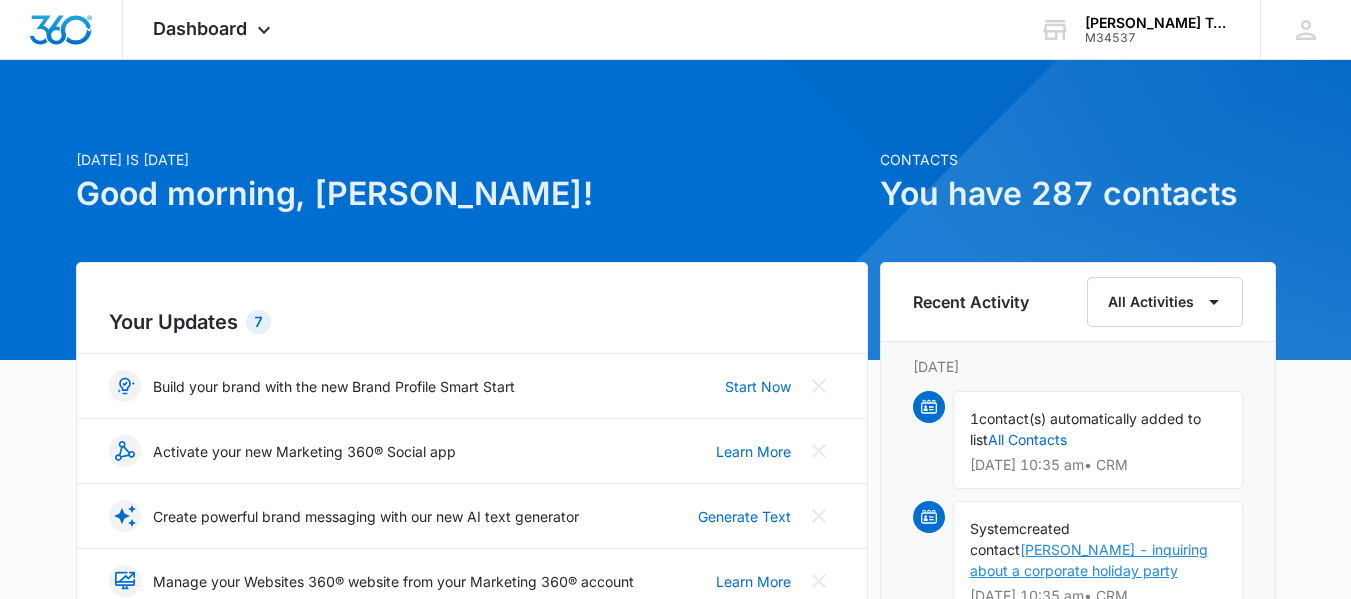 click on "Rebecca L Schafer - inquiring about a corporate holiday party" at bounding box center (1089, 560) 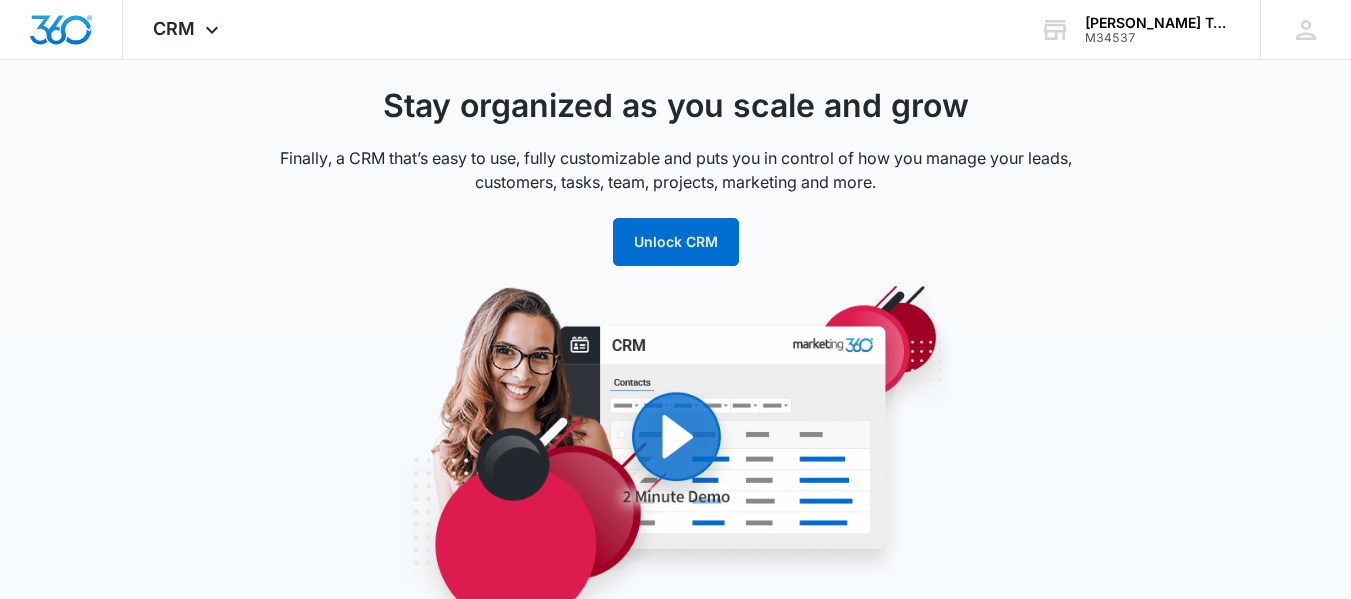 scroll, scrollTop: 0, scrollLeft: 0, axis: both 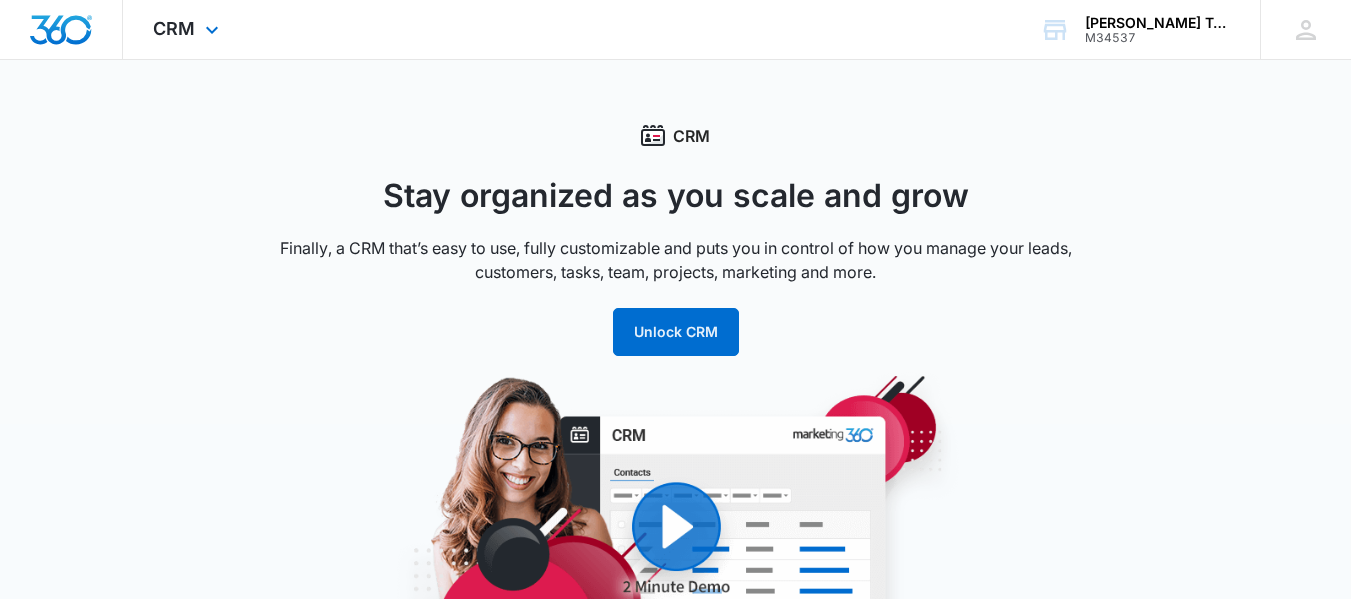 click at bounding box center [61, 30] 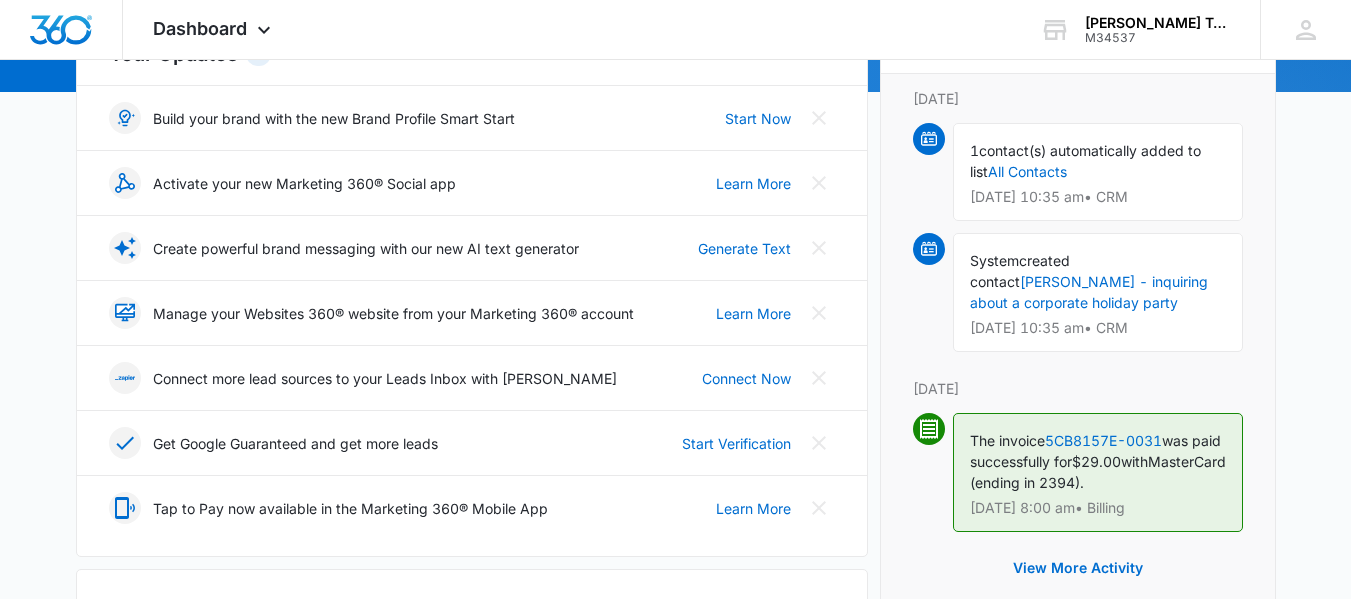 scroll, scrollTop: 280, scrollLeft: 0, axis: vertical 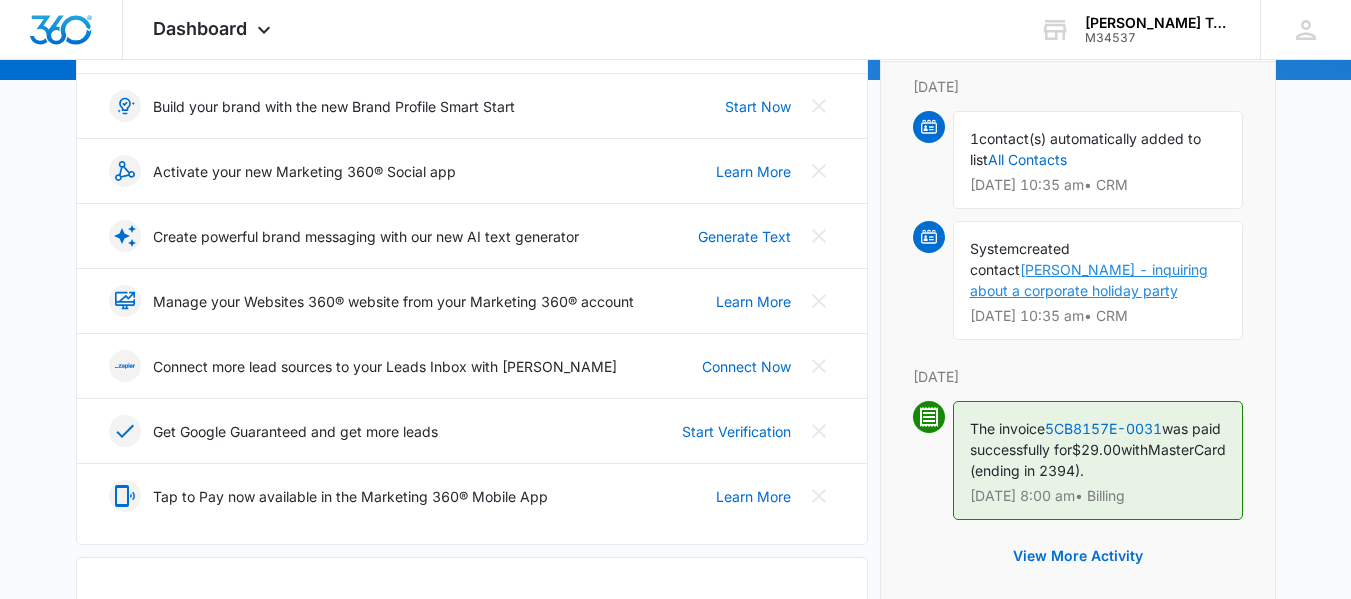 click on "Rebecca L Schafer - inquiring about a corporate holiday party" at bounding box center (1089, 280) 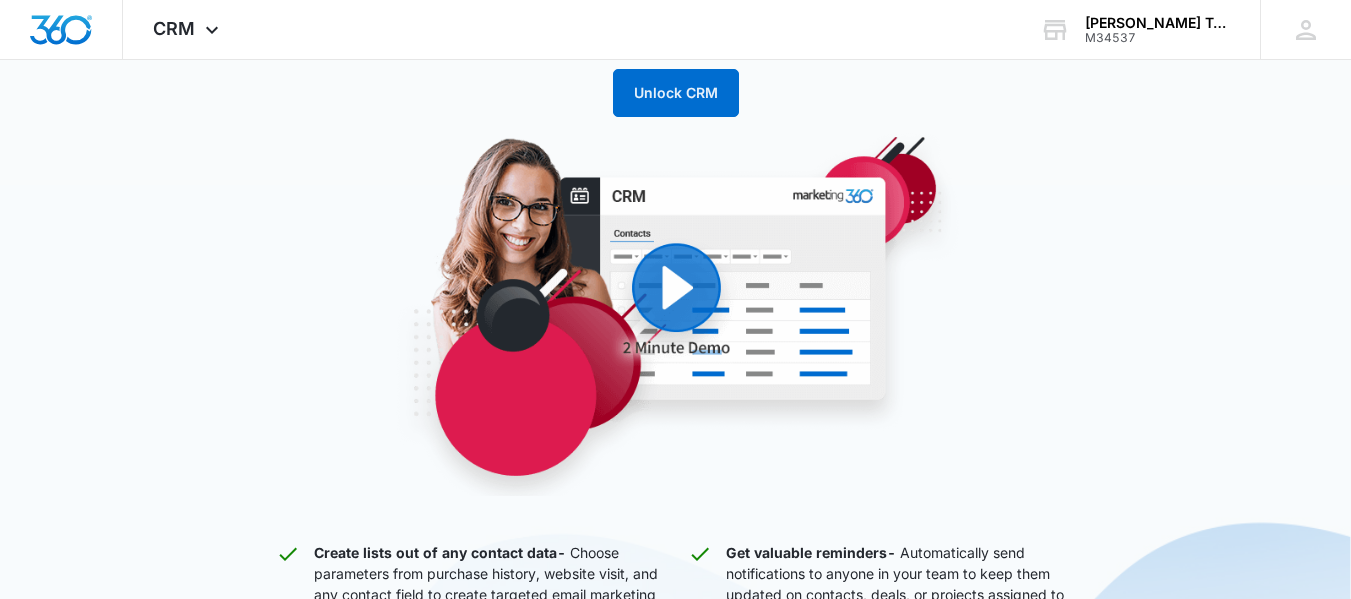 scroll, scrollTop: 103, scrollLeft: 0, axis: vertical 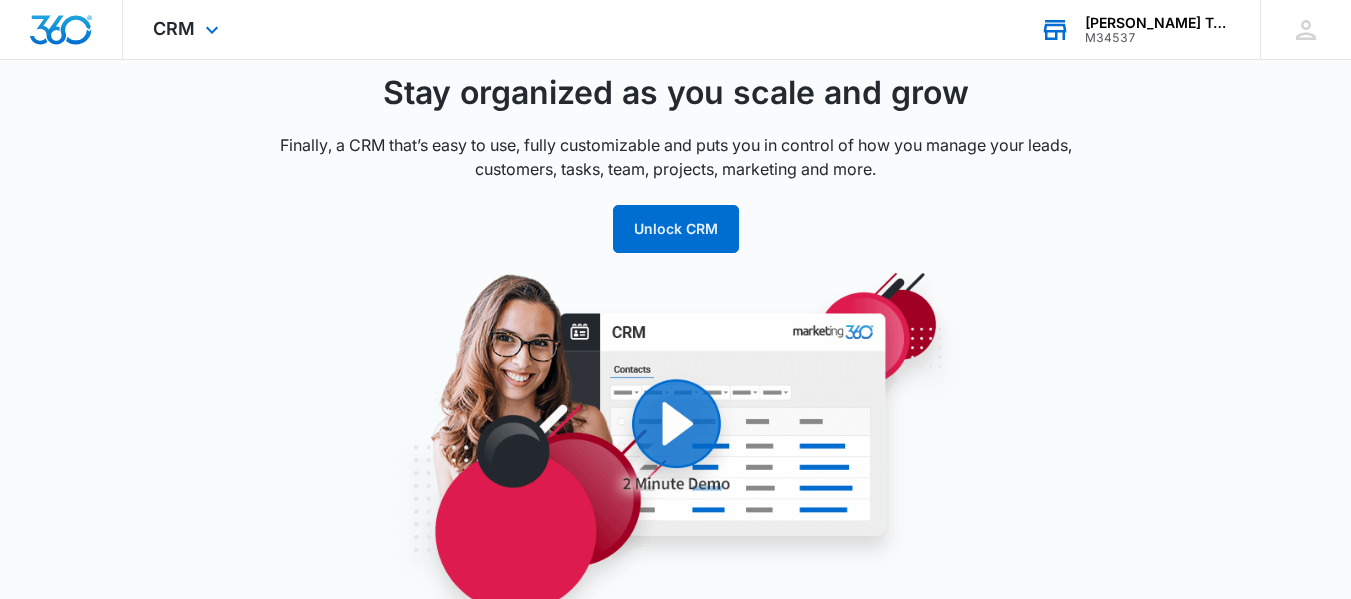 click on "M34537" at bounding box center [1158, 38] 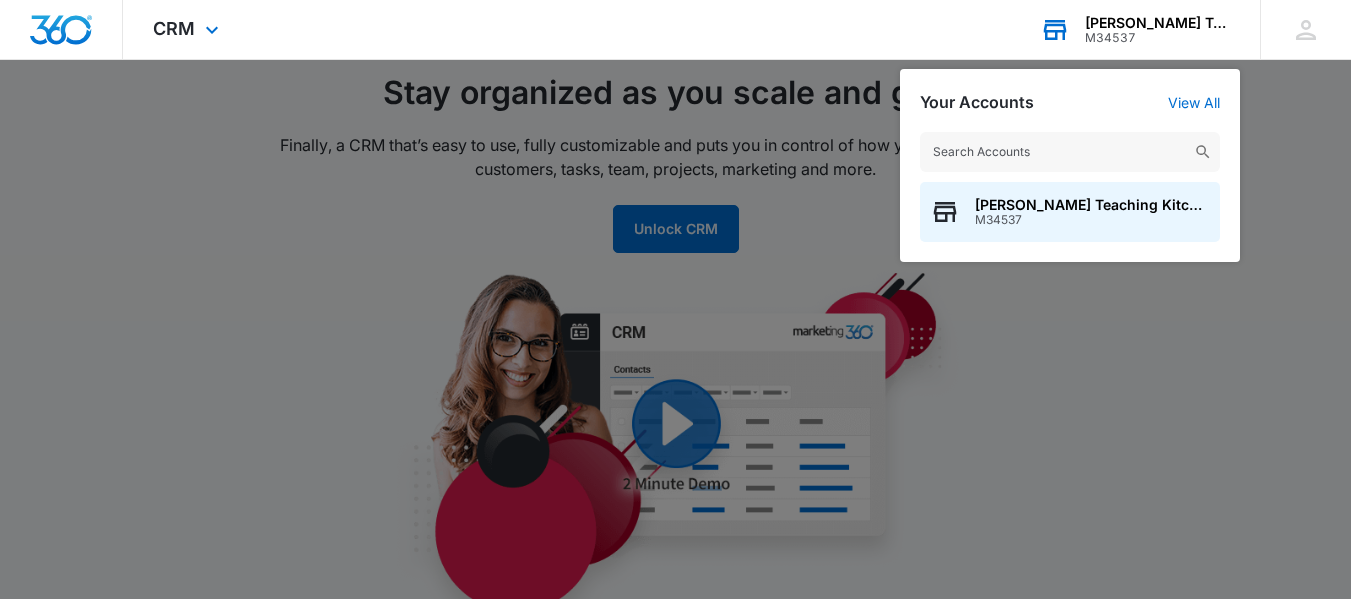 click on "[PERSON_NAME] Teaching Kitchen" at bounding box center (1158, 23) 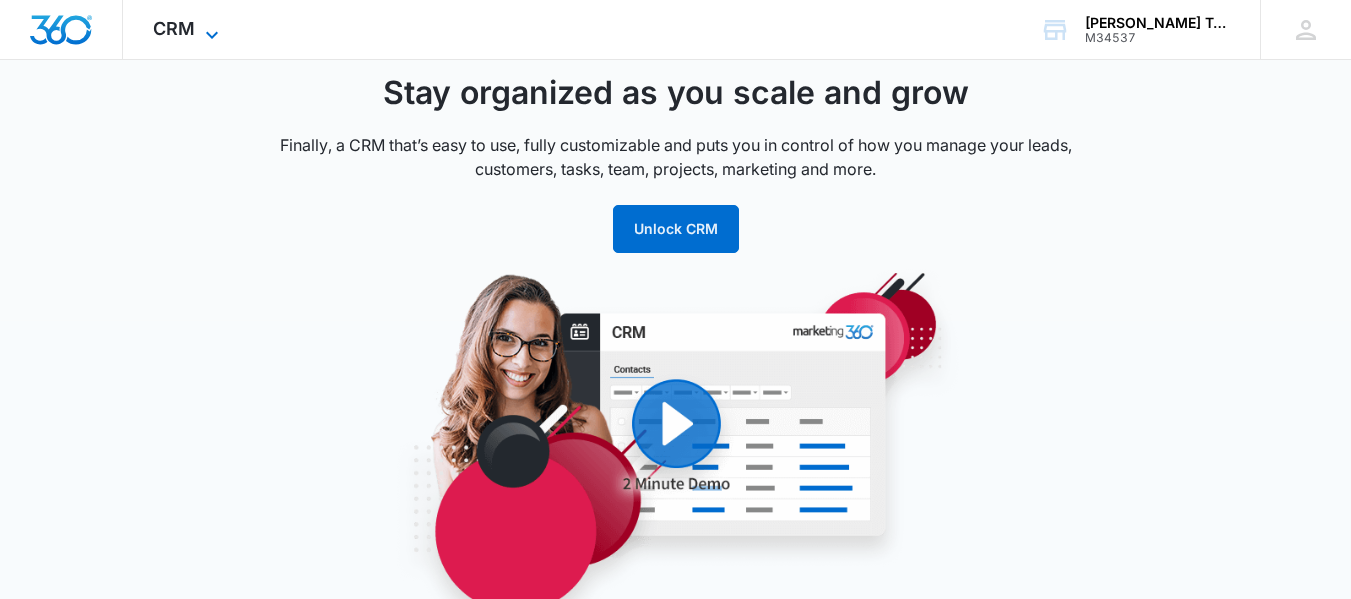click on "CRM" at bounding box center (174, 28) 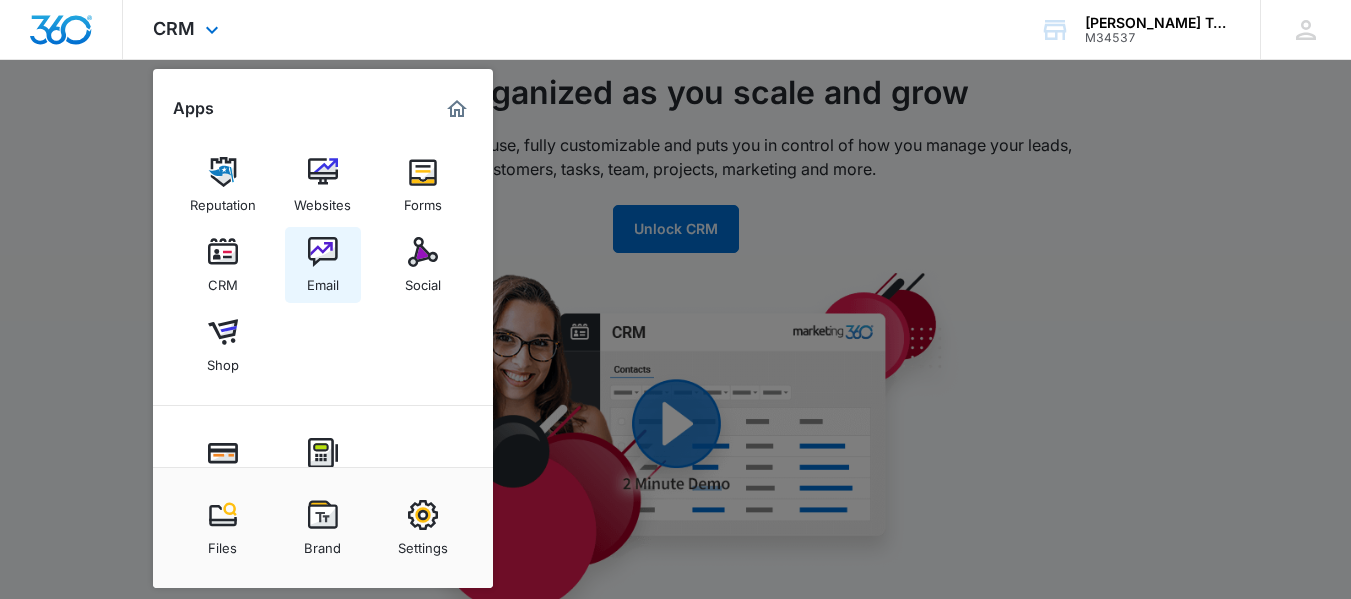click at bounding box center (323, 252) 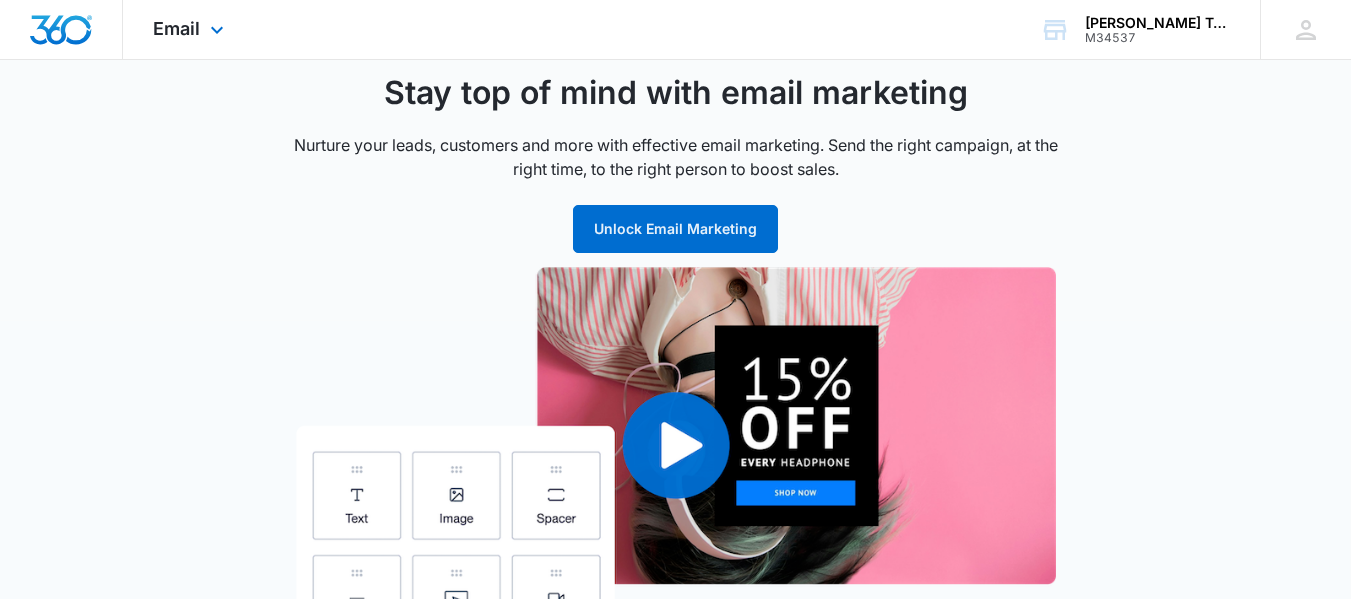 scroll, scrollTop: 0, scrollLeft: 0, axis: both 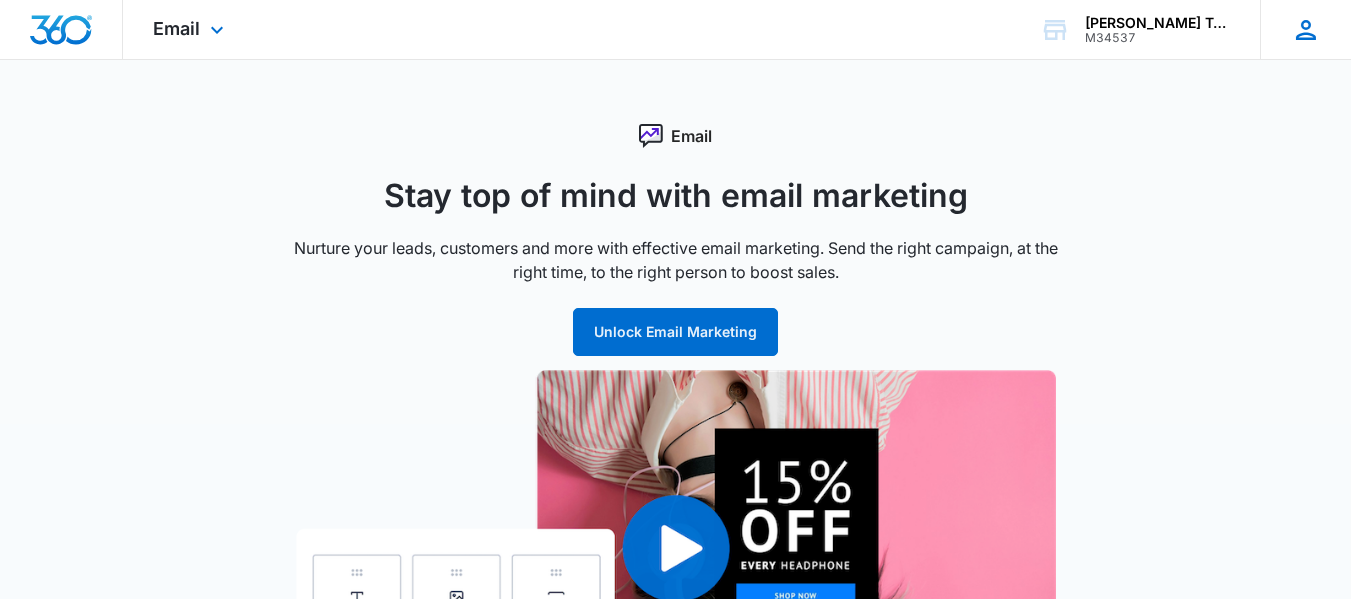 click 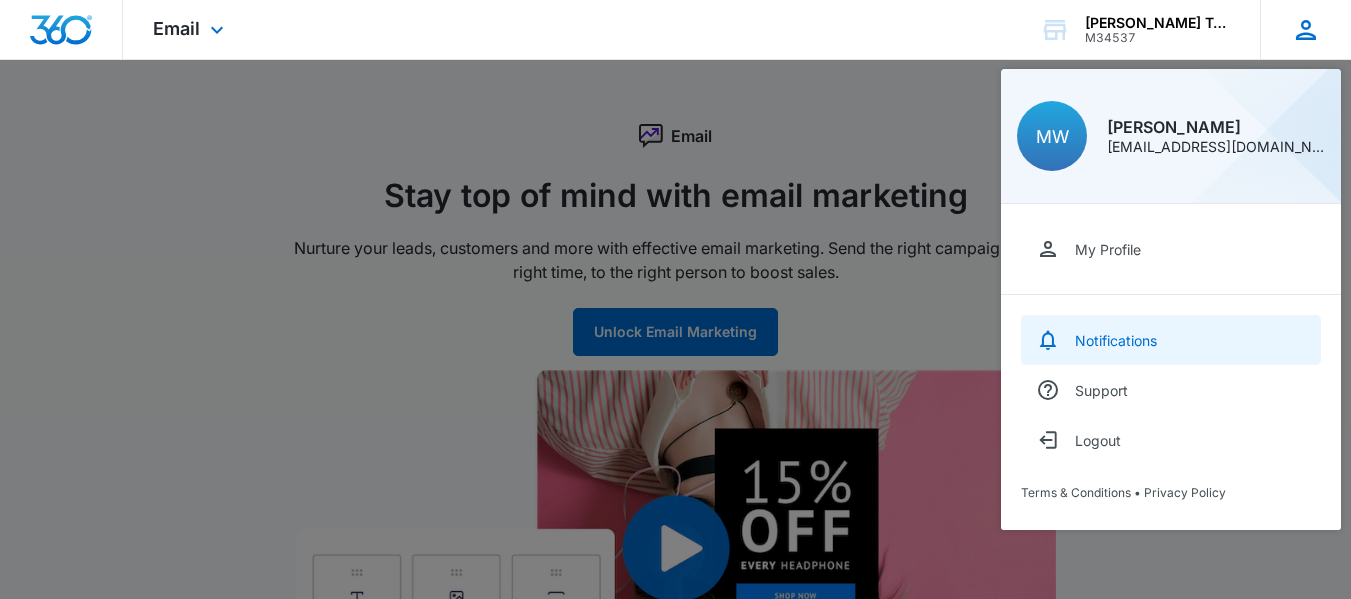 click on "Notifications" at bounding box center (1116, 340) 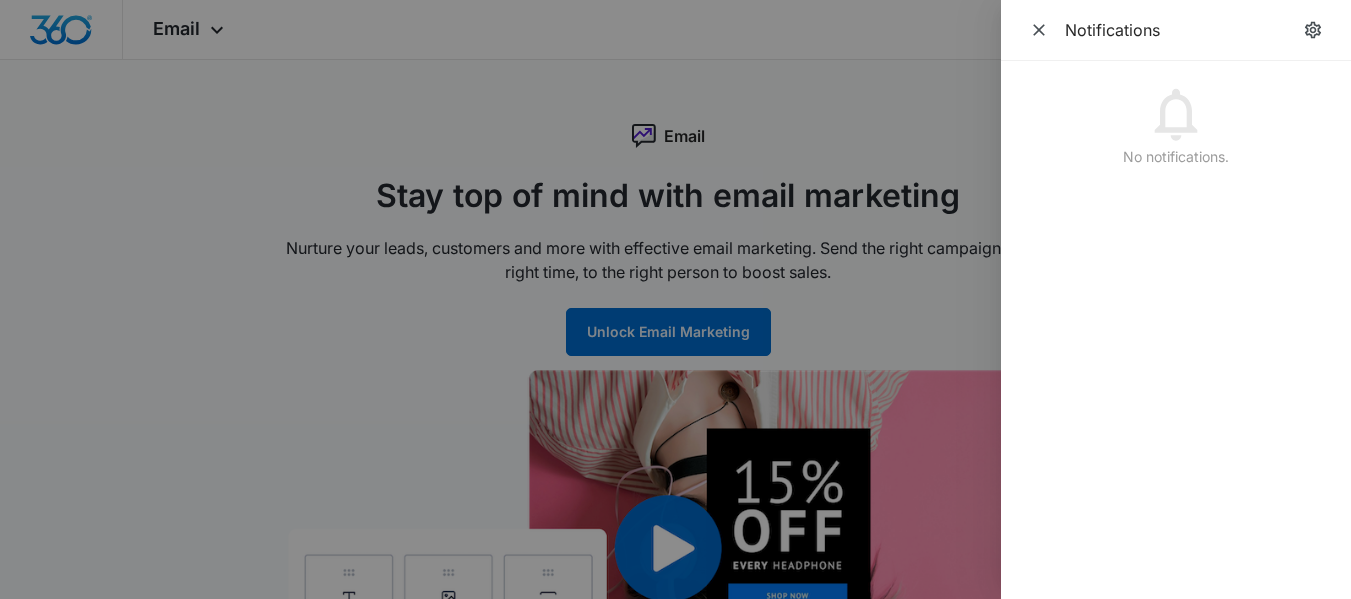 click at bounding box center [675, 299] 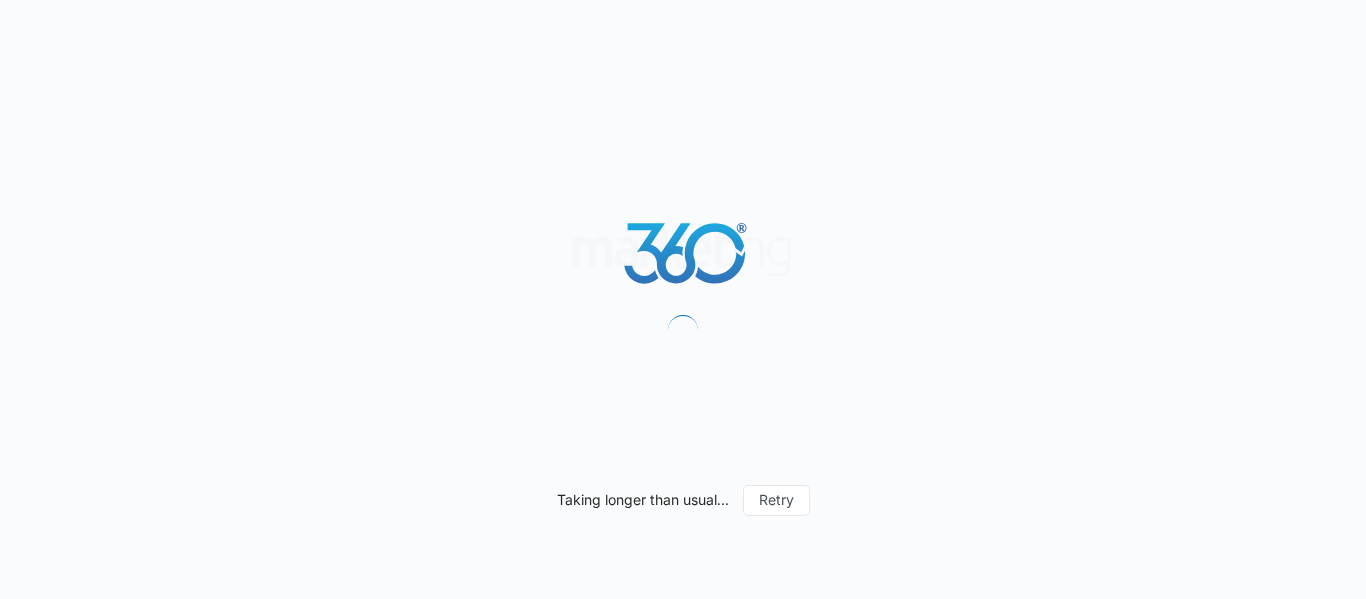 scroll, scrollTop: 0, scrollLeft: 0, axis: both 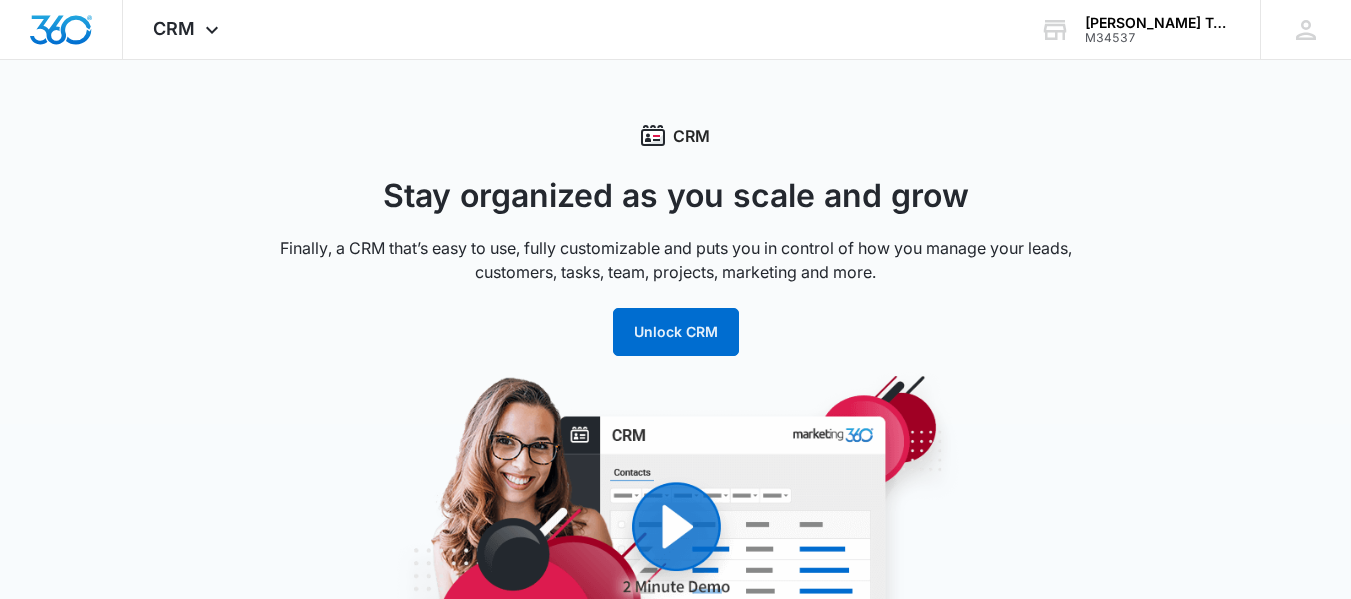 drag, startPoint x: 1347, startPoint y: 61, endPoint x: 1365, endPoint y: 147, distance: 87.86353 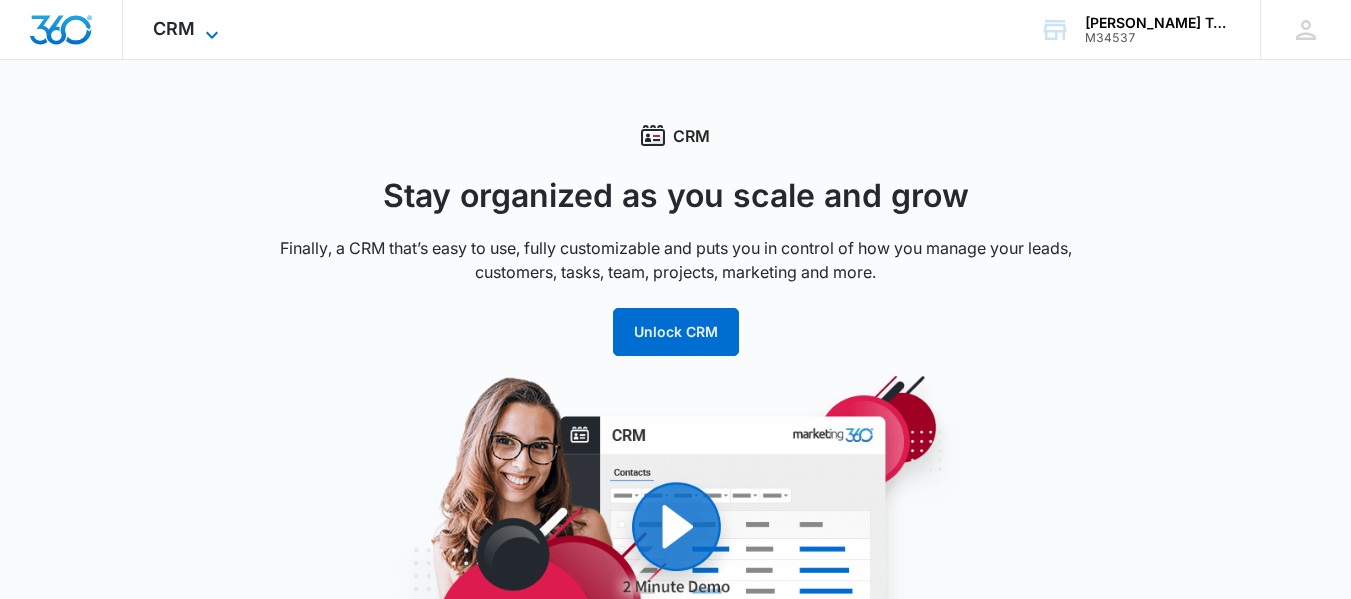 click on "CRM" at bounding box center (174, 28) 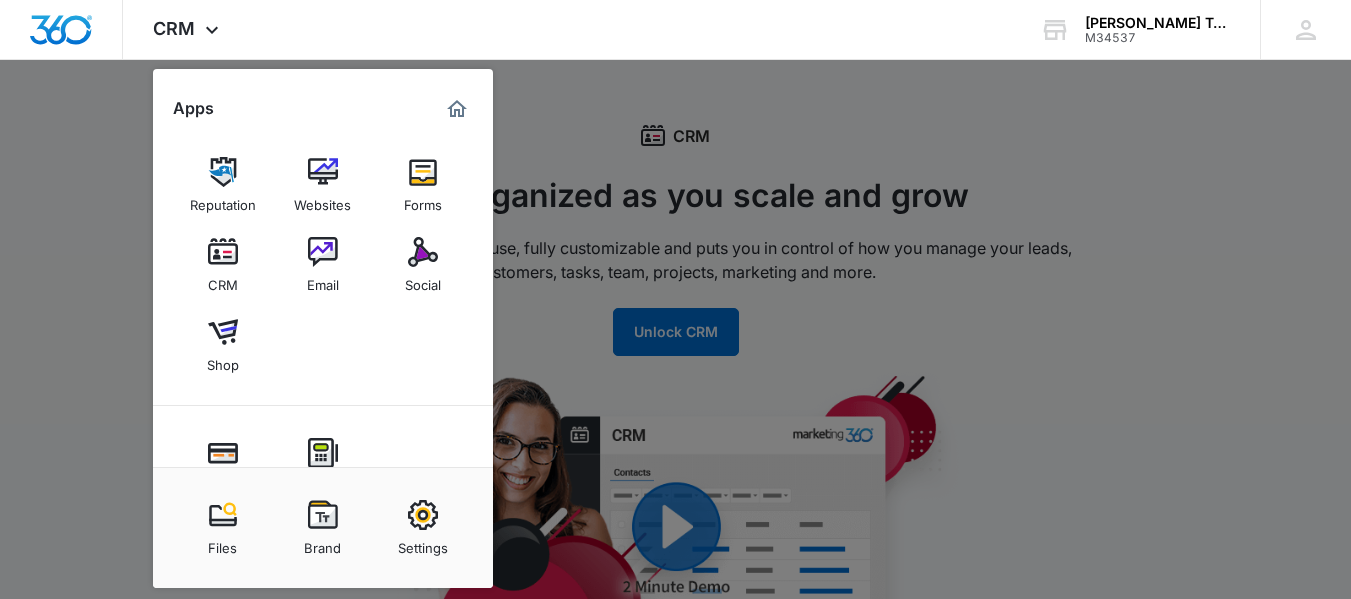 click at bounding box center (675, 299) 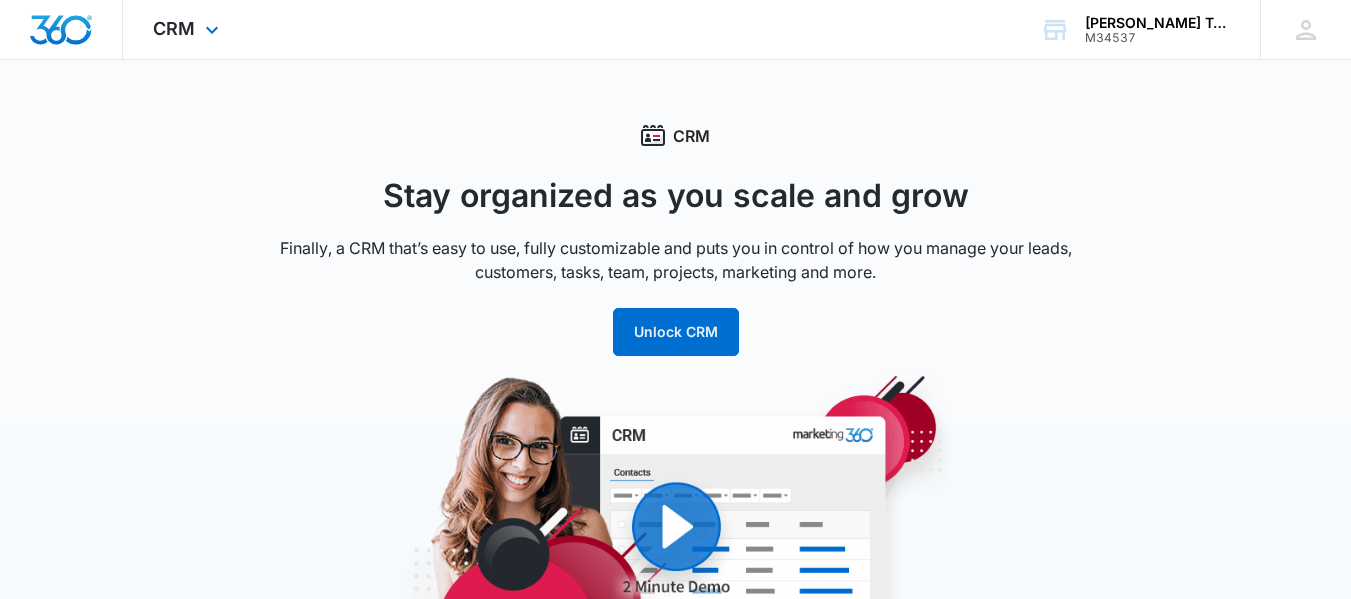 click at bounding box center [61, 30] 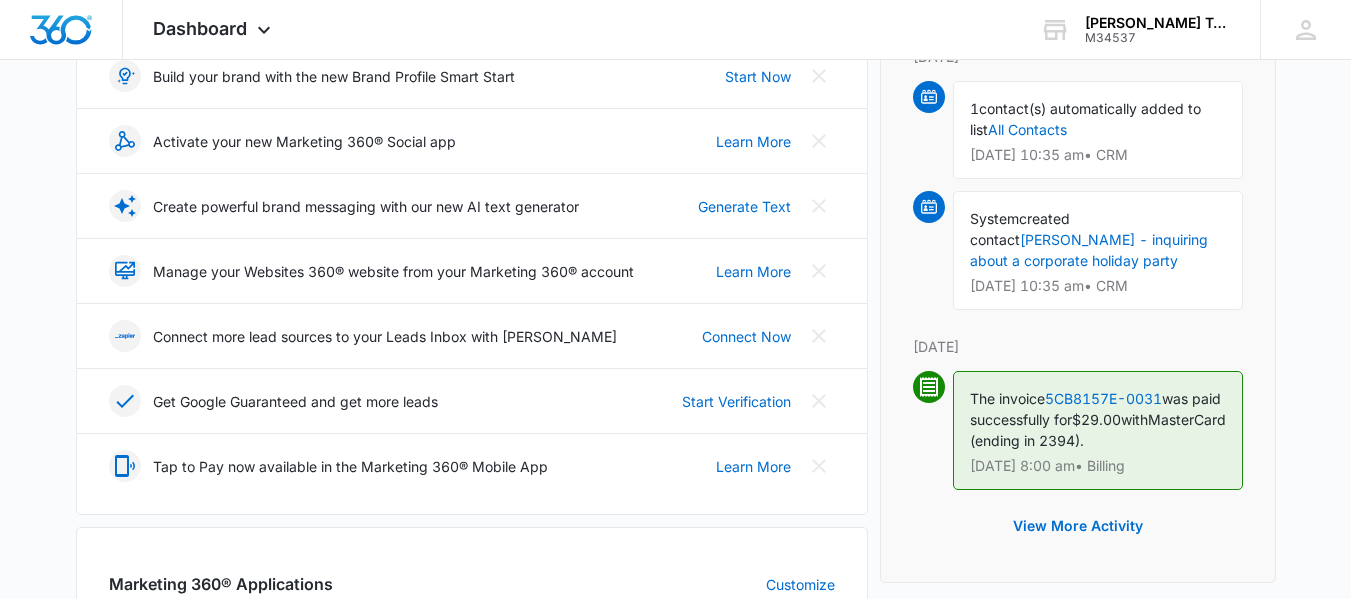 scroll, scrollTop: 317, scrollLeft: 0, axis: vertical 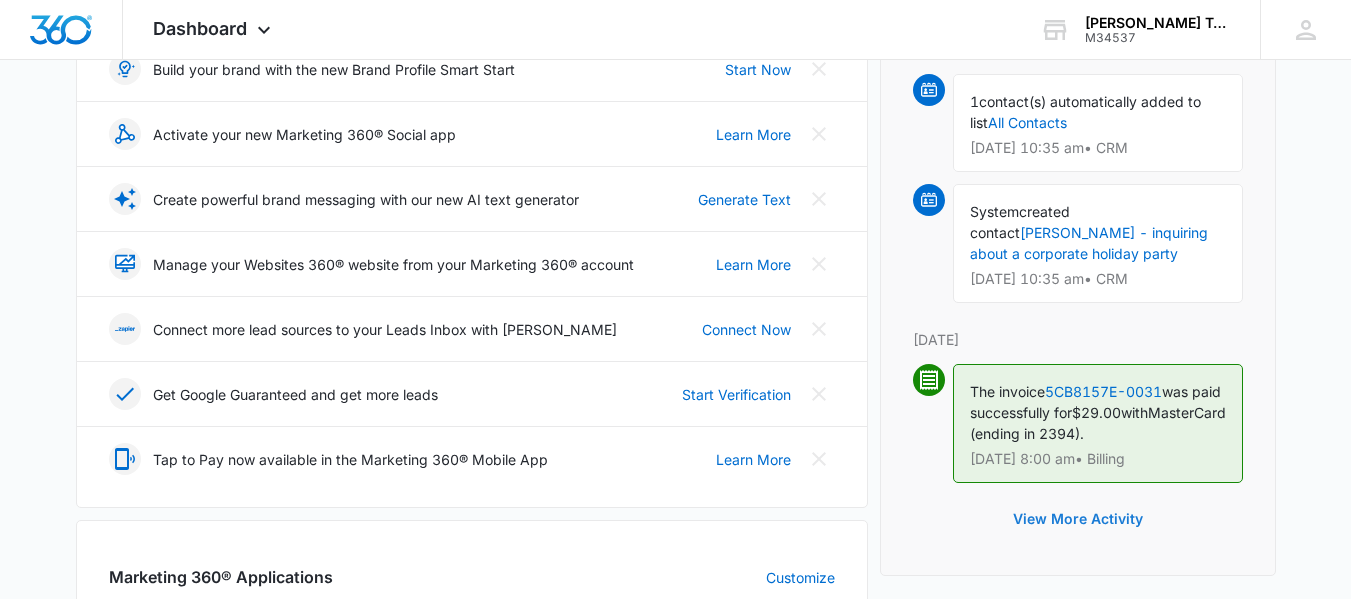 click on "View More Activity" at bounding box center (1078, 519) 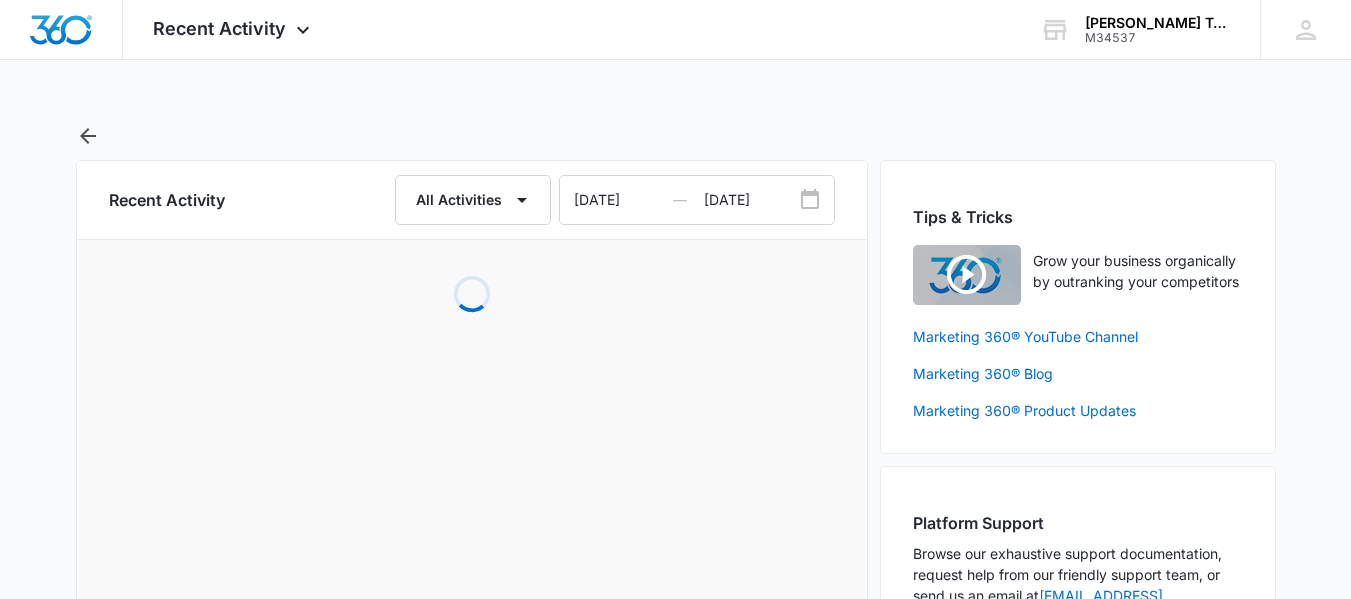 click on "Recent Activity All Activities 05/12/2025 — 07/11/2025 Loading Tips & Tricks Grow your business organically by outranking your competitors Marketing 360® YouTube Channel Marketing 360® Blog Marketing 360® Product Updates Platform Support Browse our exhaustive support documentation, request help from our friendly support team, or send us an email at  support@marketing360.com . Available 8am-5pm (US/Mountain Time) Go to Help Center Request Help Contact Us Customer Success support@marketing360.com +18889641689 Call Us Now" at bounding box center [675, 610] 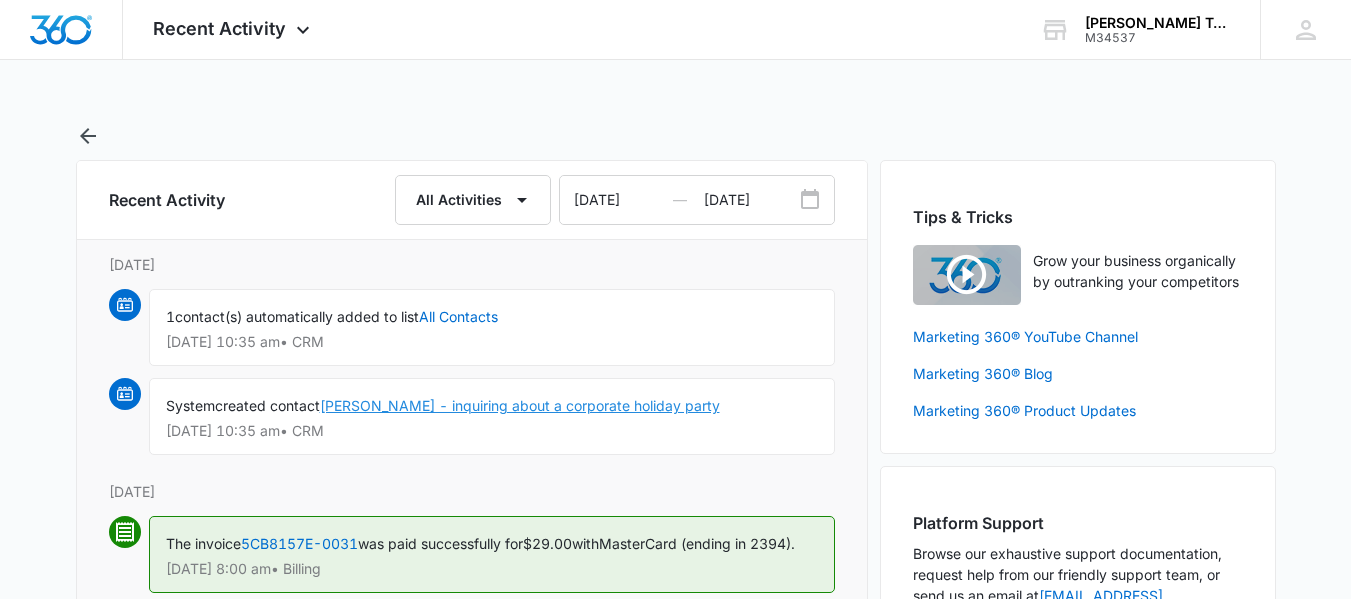 click on "Rebecca L Schafer - inquiring about a corporate holiday party" at bounding box center [520, 405] 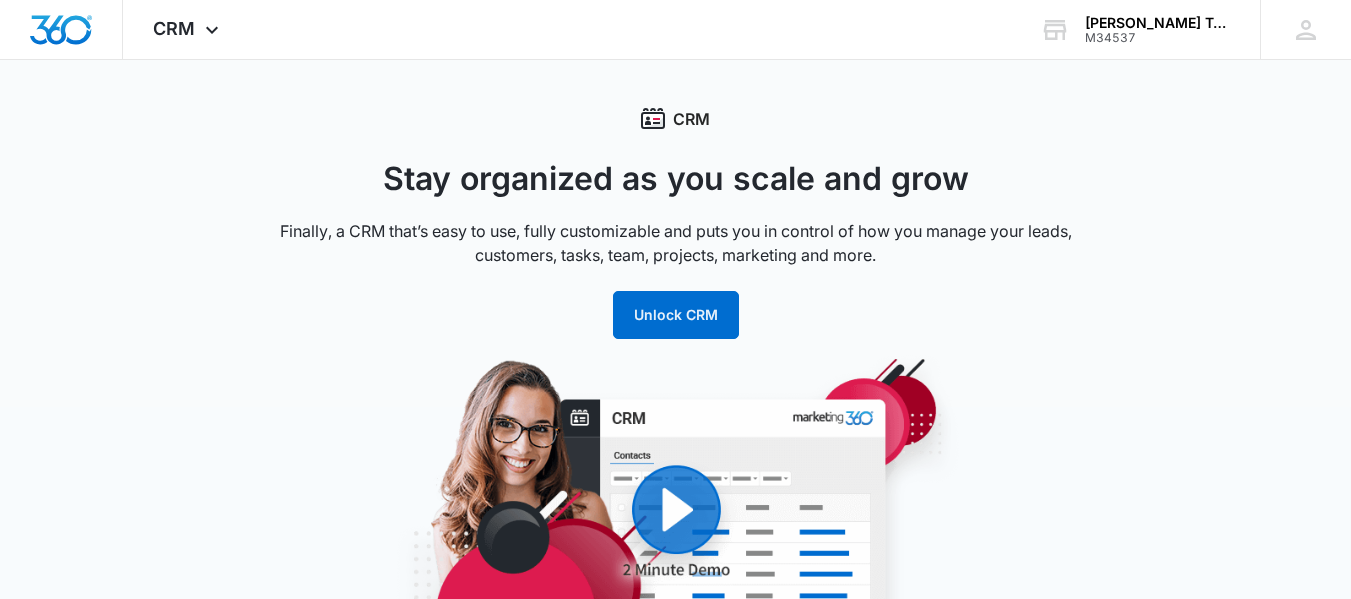 scroll, scrollTop: 0, scrollLeft: 0, axis: both 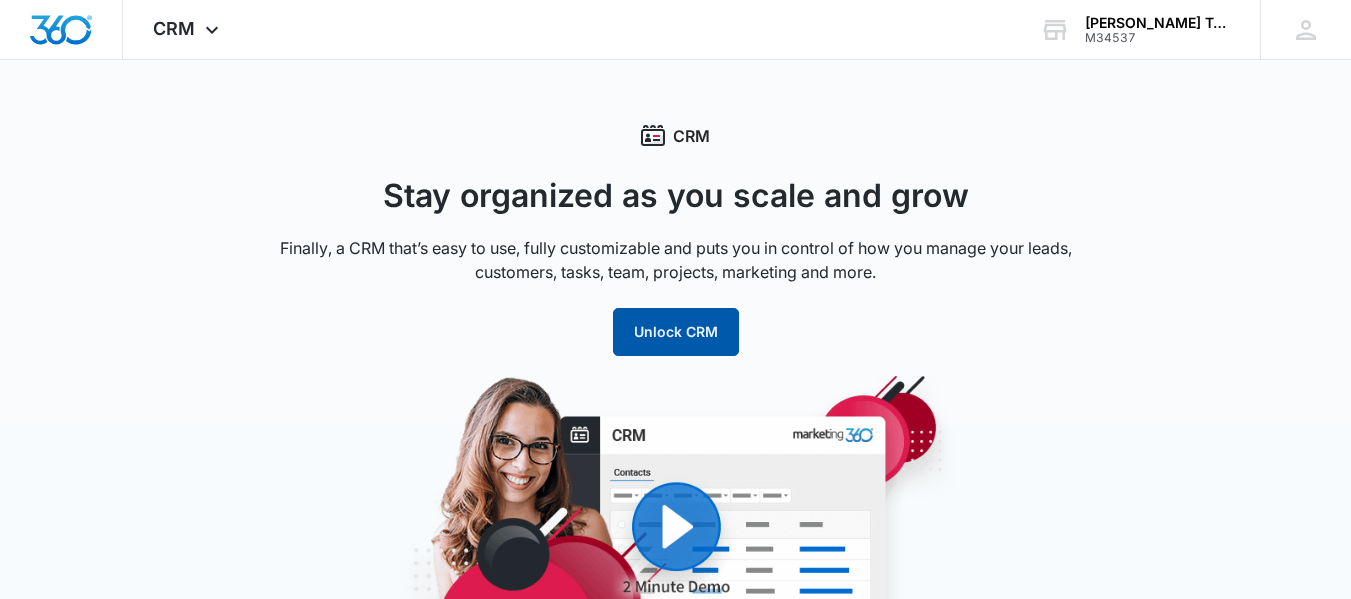 click on "Unlock CRM" at bounding box center [676, 332] 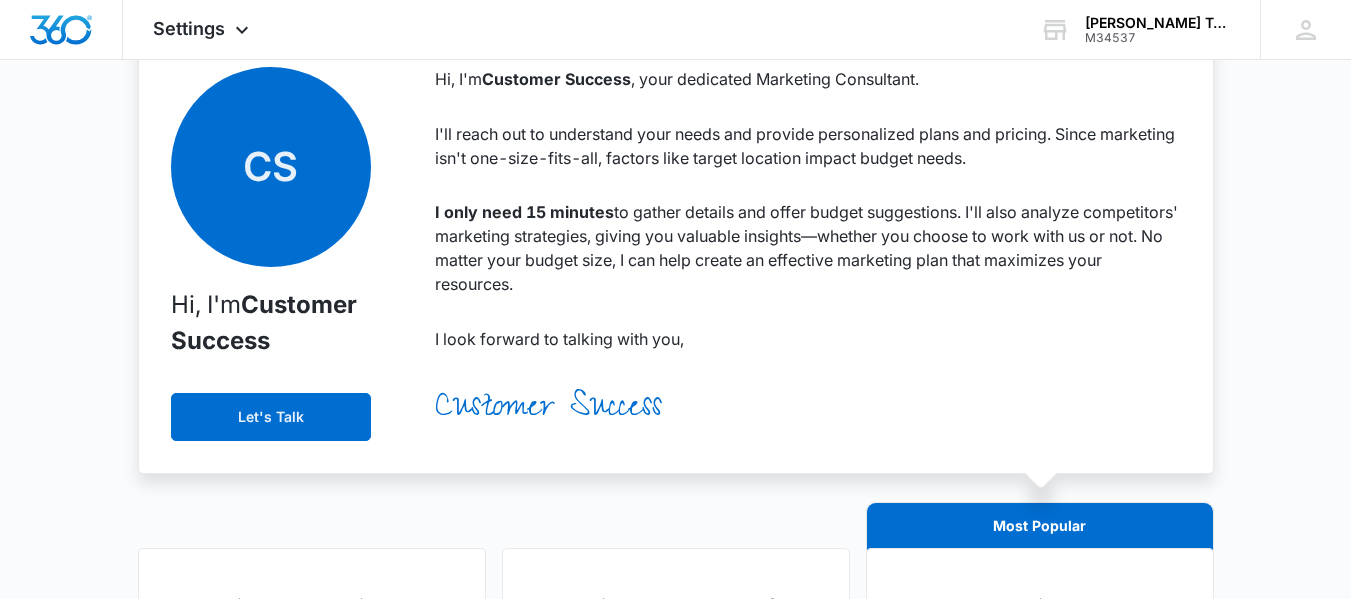 scroll, scrollTop: 0, scrollLeft: 0, axis: both 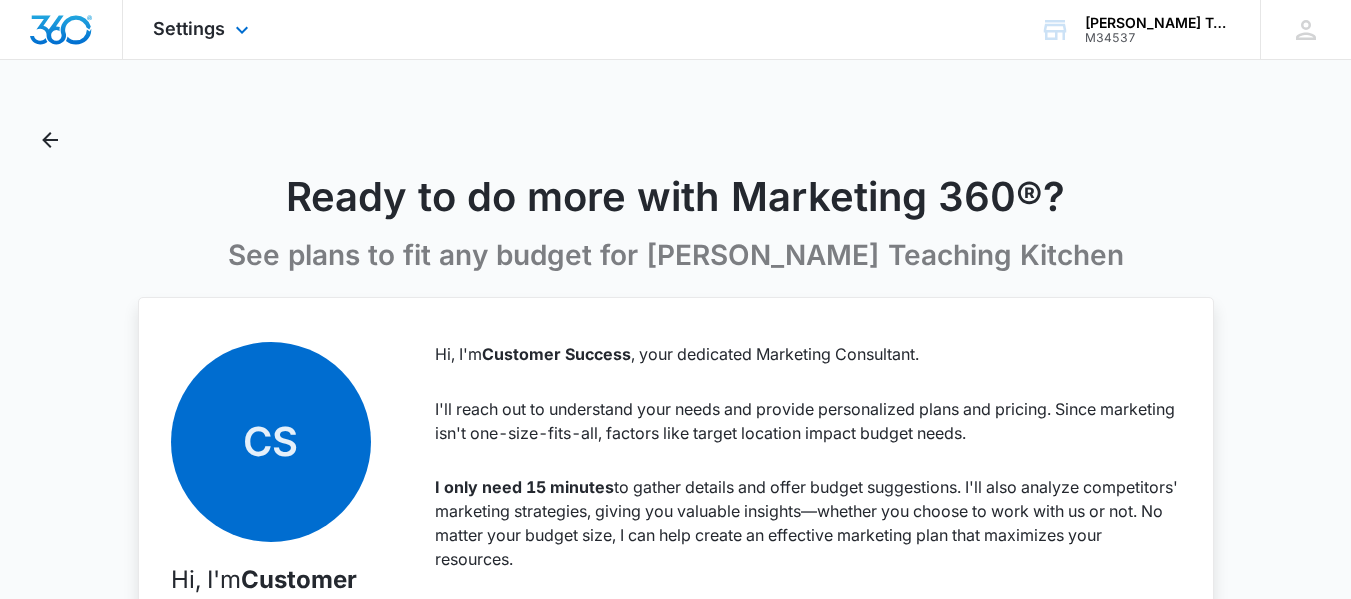 click at bounding box center (61, 30) 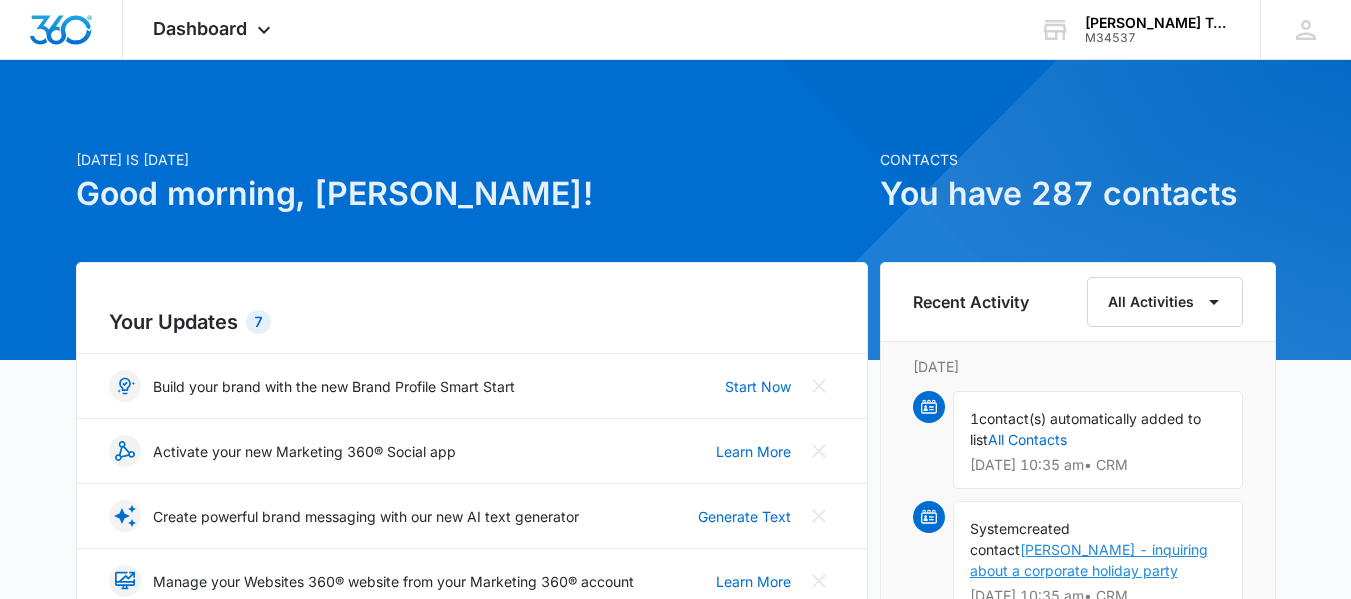 click on "Rebecca L Schafer - inquiring about a corporate holiday party" at bounding box center [1089, 560] 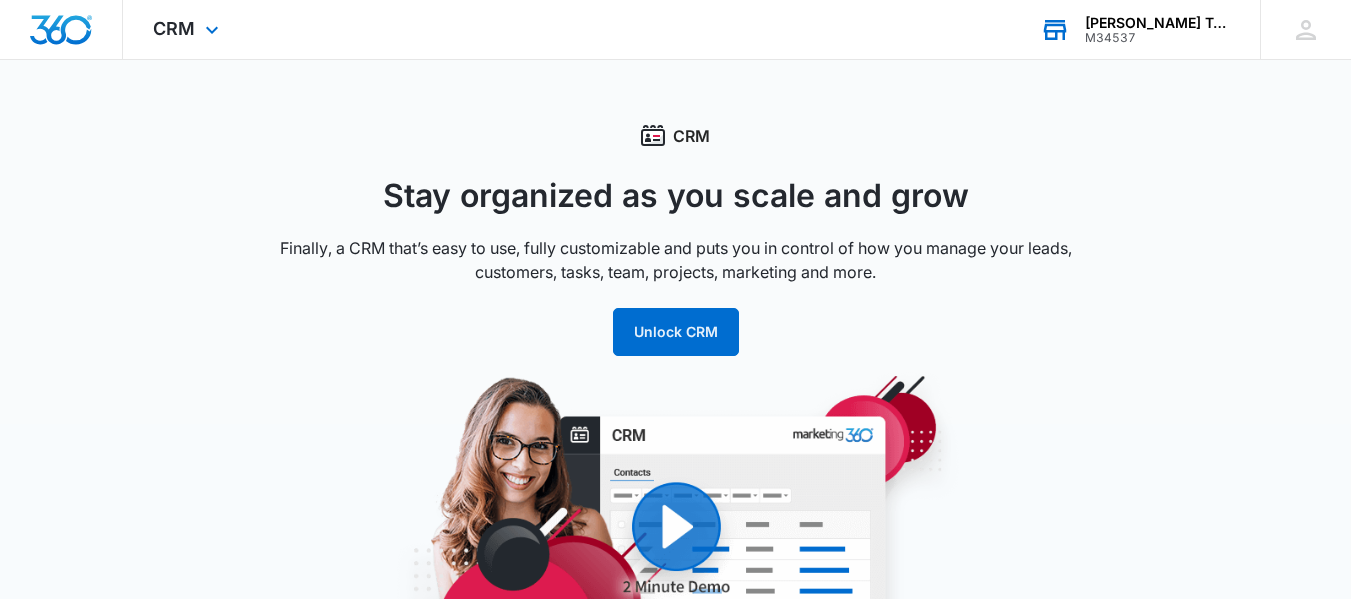 click on "[PERSON_NAME] Teaching Kitchen" at bounding box center [1158, 23] 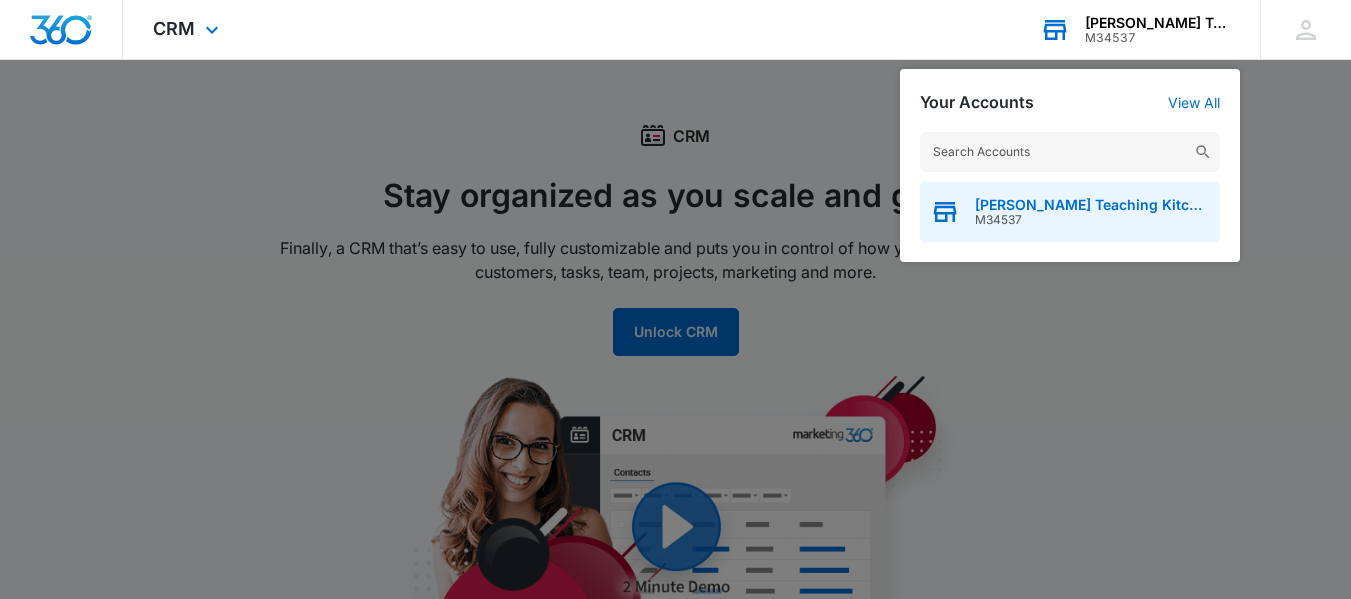 click on "[PERSON_NAME] Teaching Kitchen" at bounding box center [1092, 205] 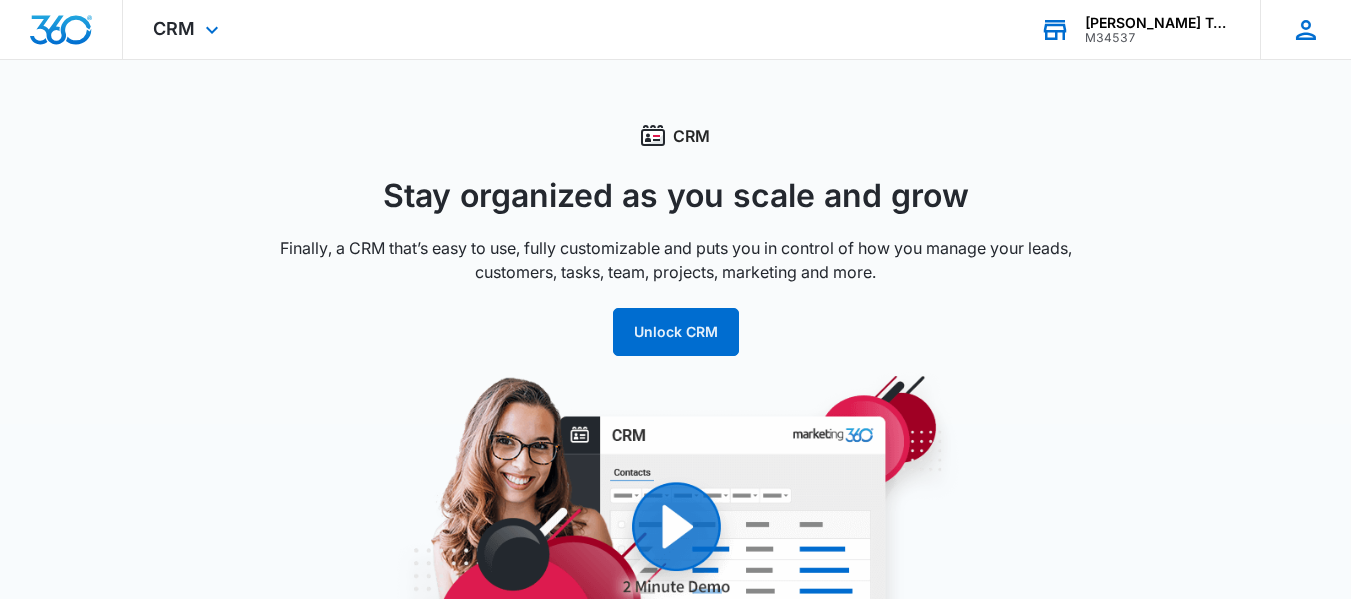 click 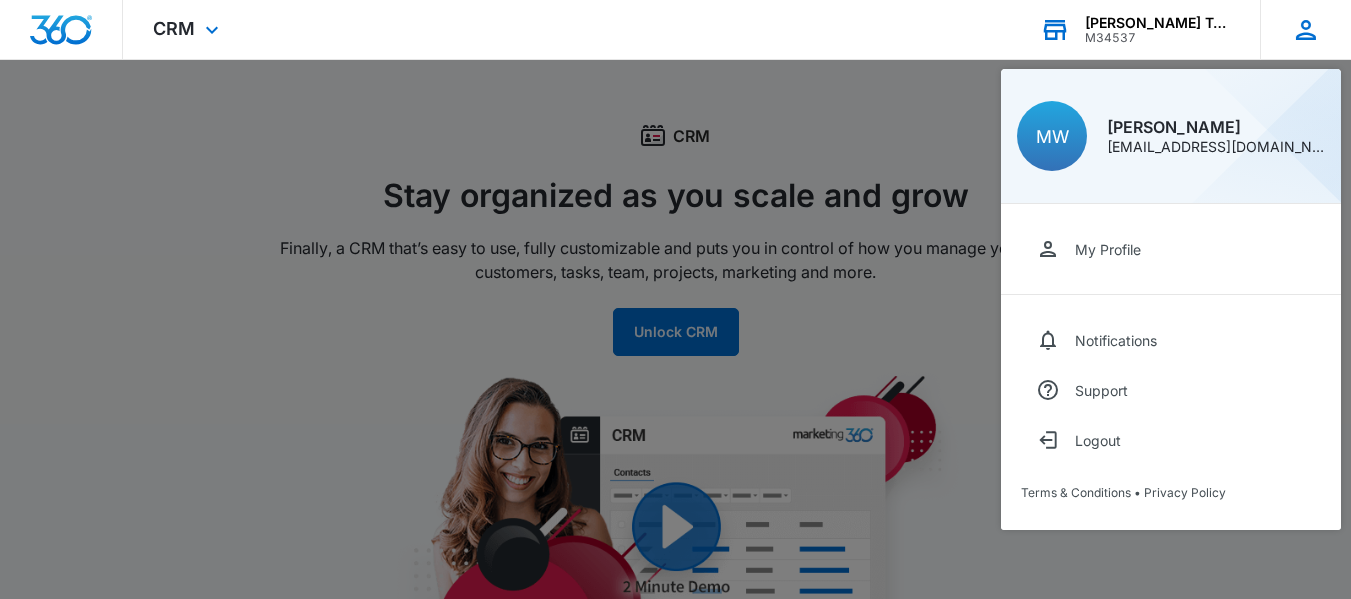 click on "[EMAIL_ADDRESS][DOMAIN_NAME]" at bounding box center [1216, 147] 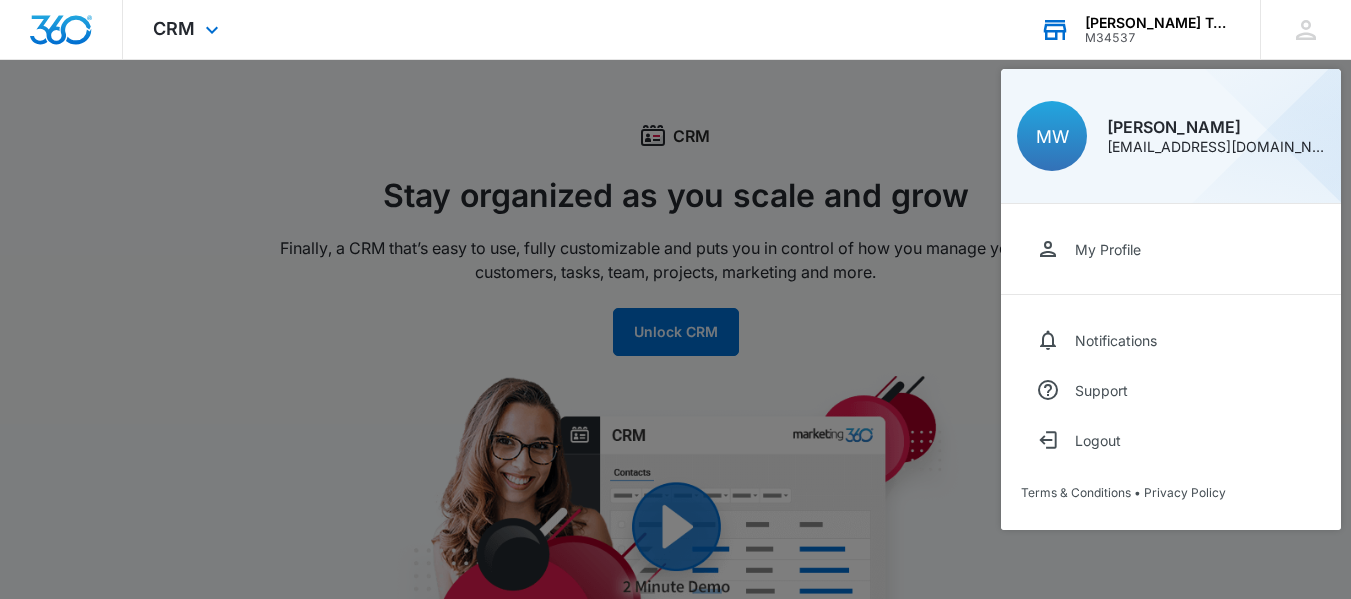 click at bounding box center [61, 30] 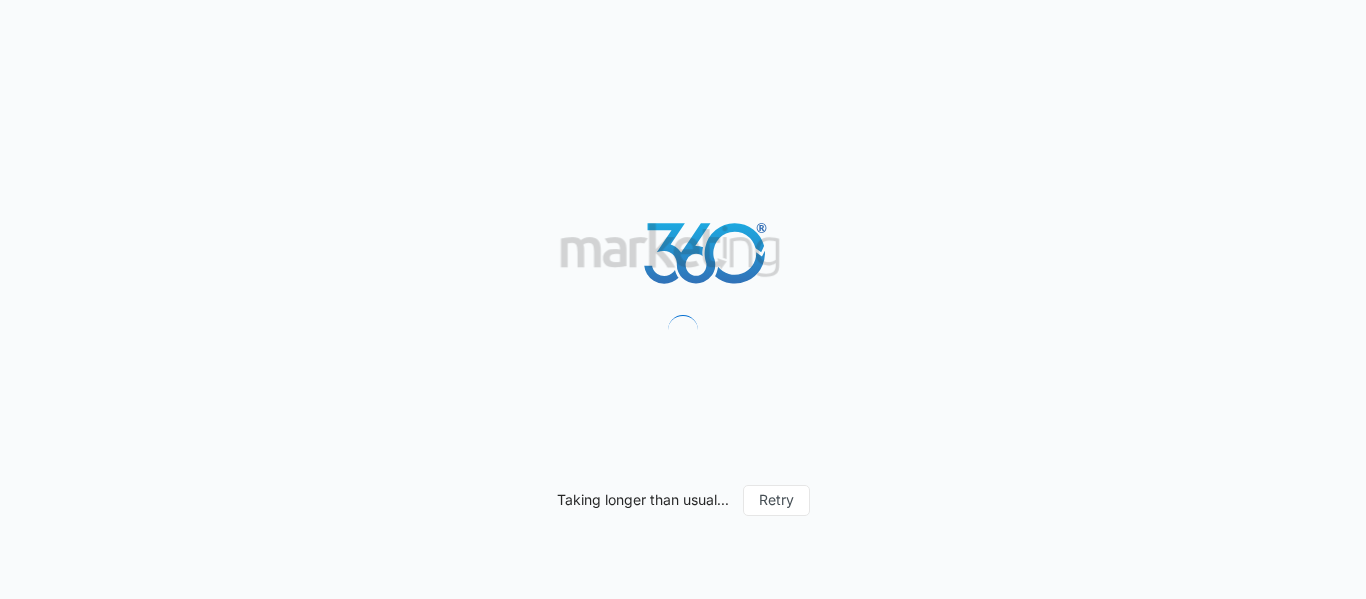 scroll, scrollTop: 0, scrollLeft: 0, axis: both 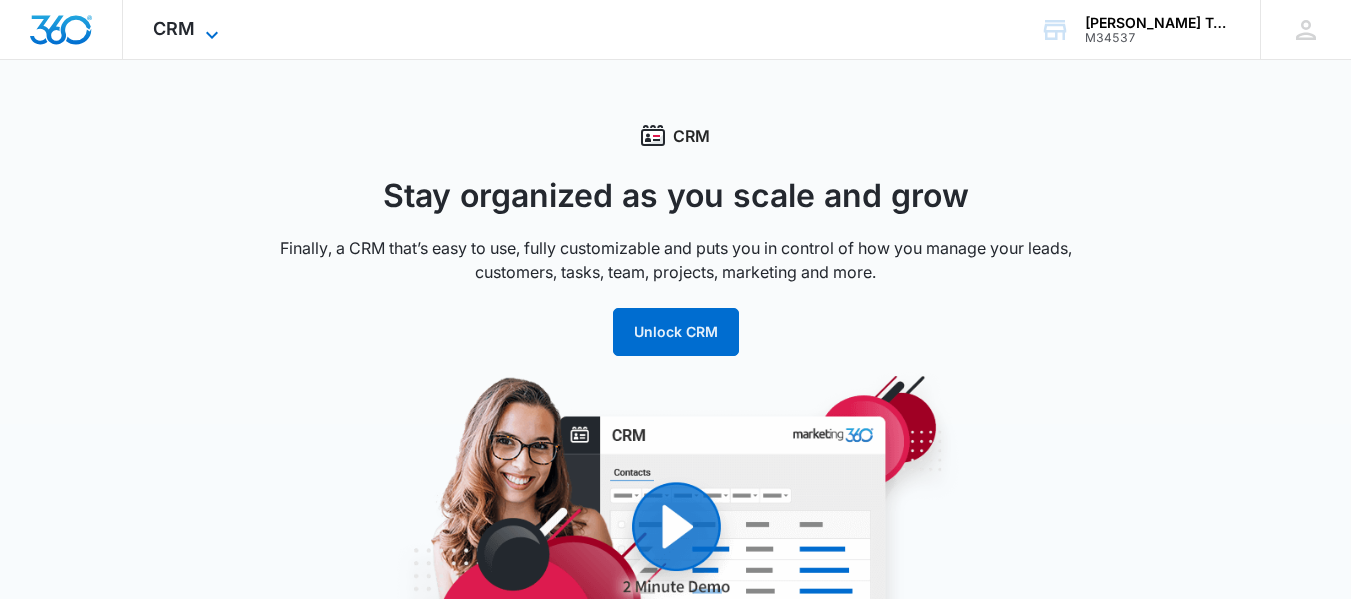 click on "CRM" at bounding box center (174, 28) 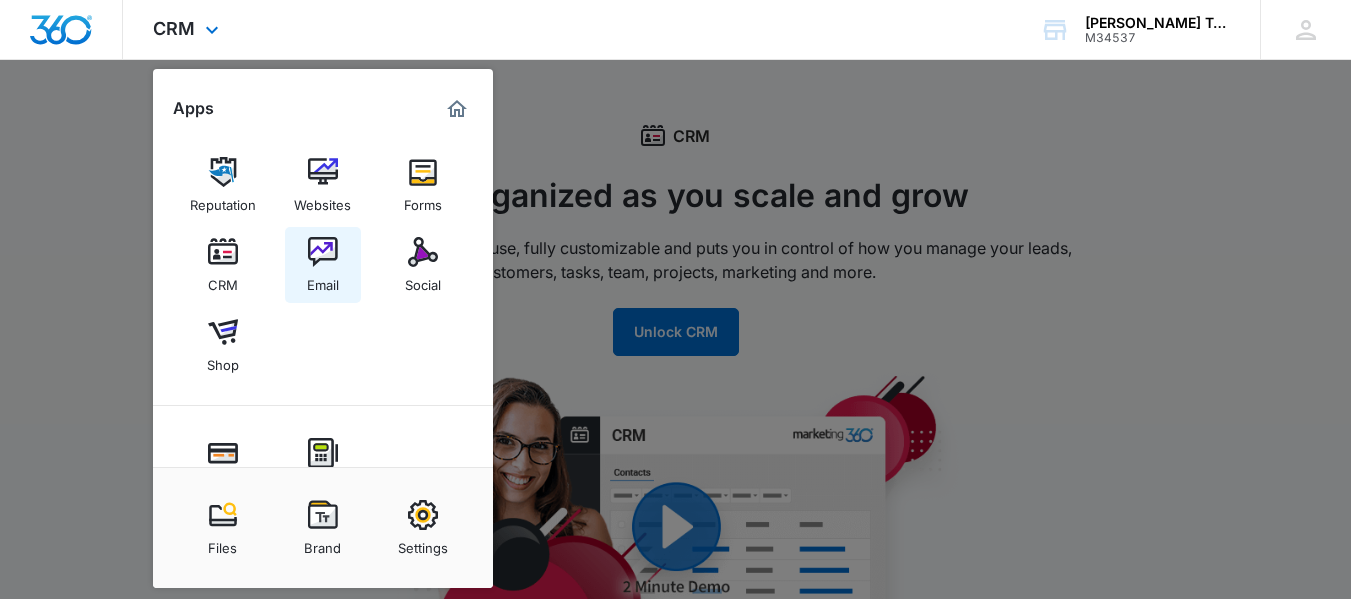click at bounding box center (323, 252) 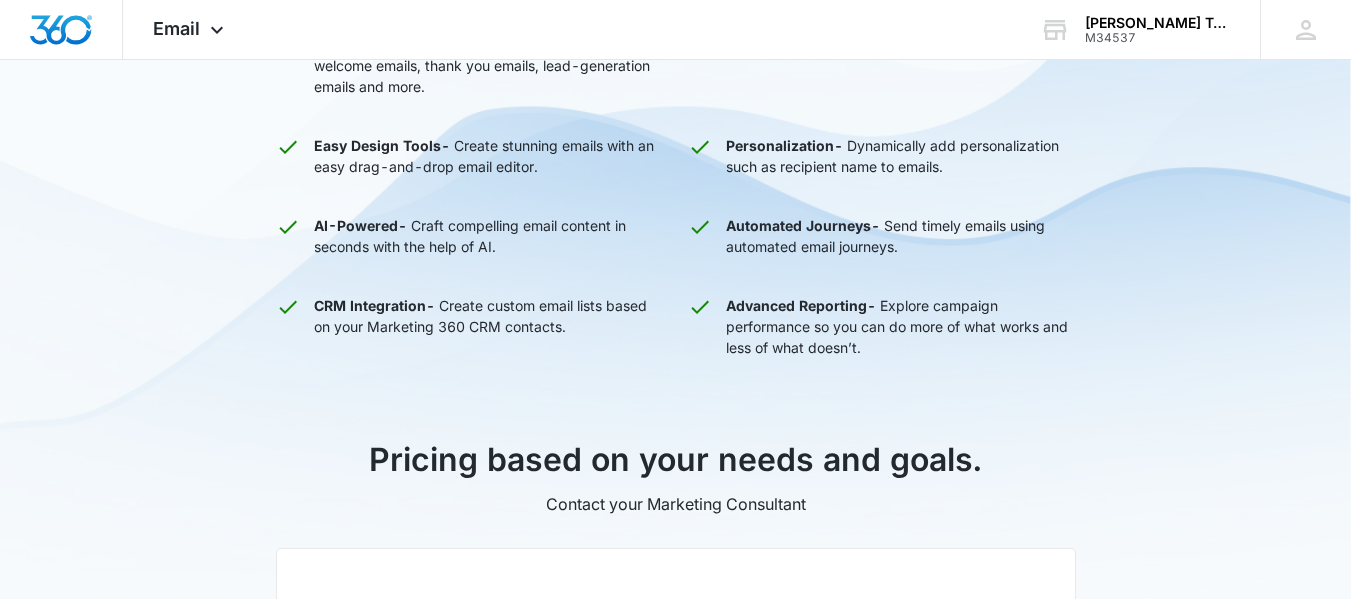 scroll, scrollTop: 841, scrollLeft: 0, axis: vertical 